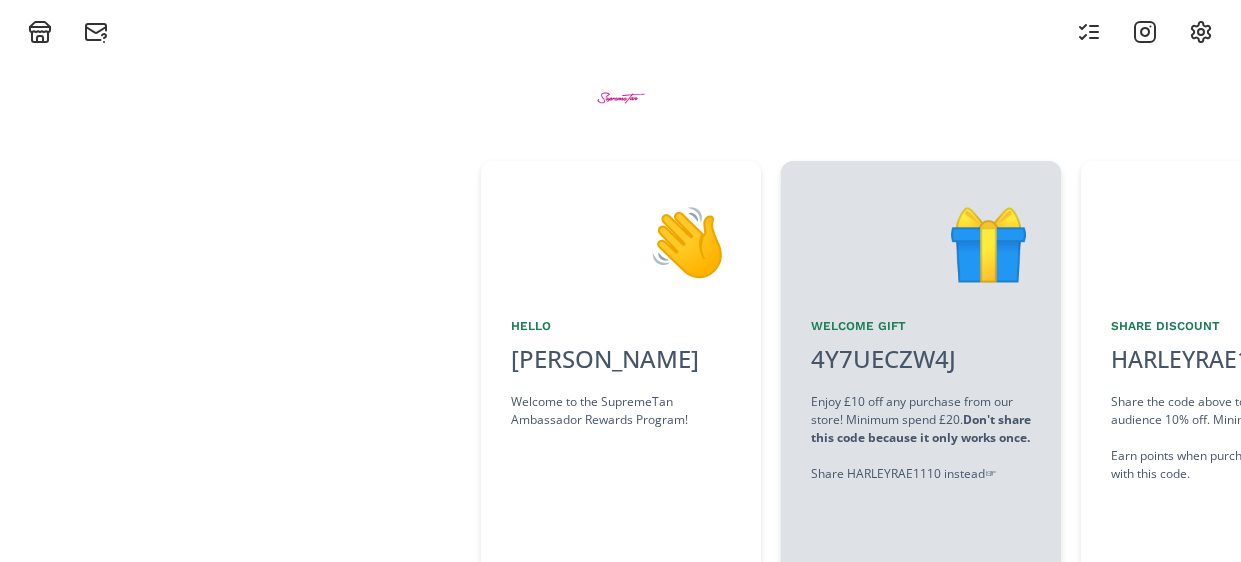 scroll, scrollTop: 0, scrollLeft: 0, axis: both 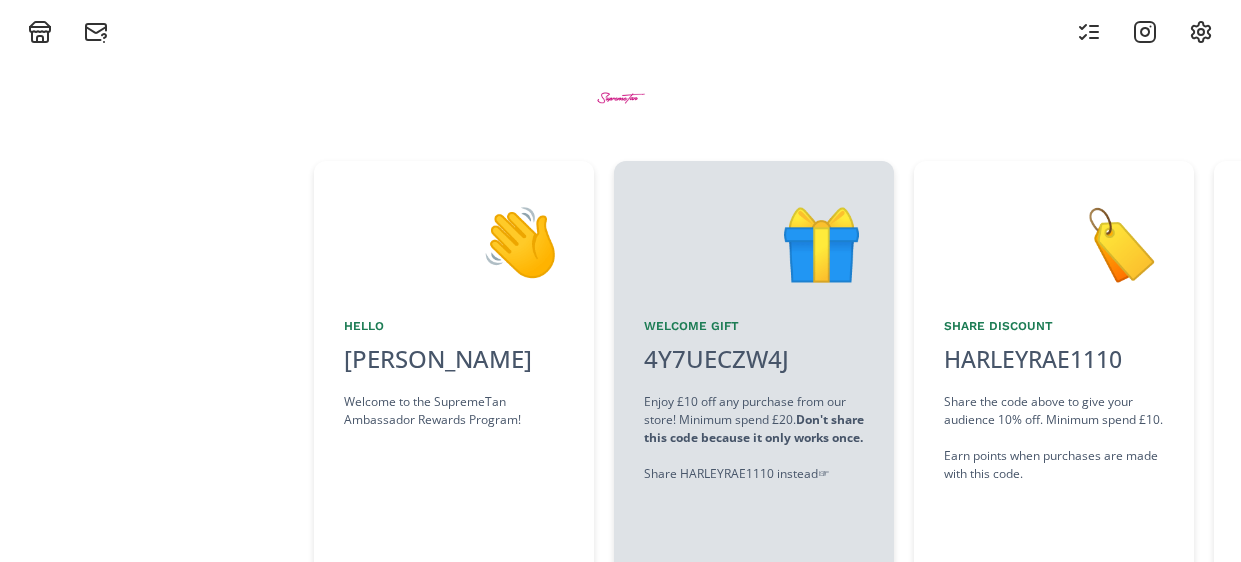 drag, startPoint x: 987, startPoint y: 537, endPoint x: 894, endPoint y: 545, distance: 93.34345 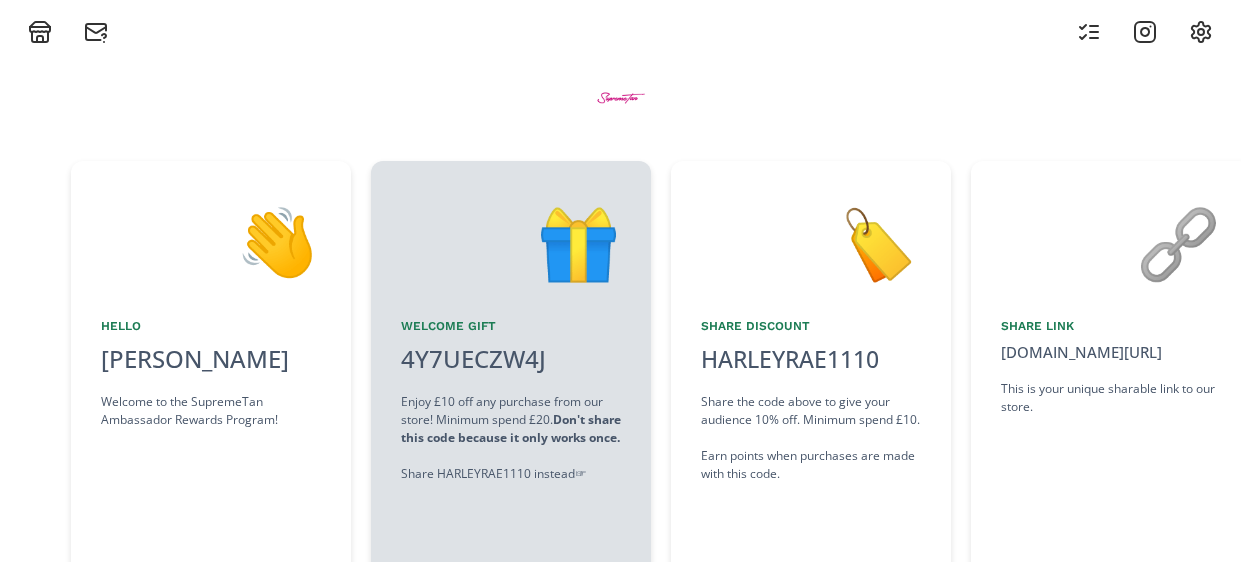 drag, startPoint x: 1120, startPoint y: 496, endPoint x: 1083, endPoint y: 496, distance: 37 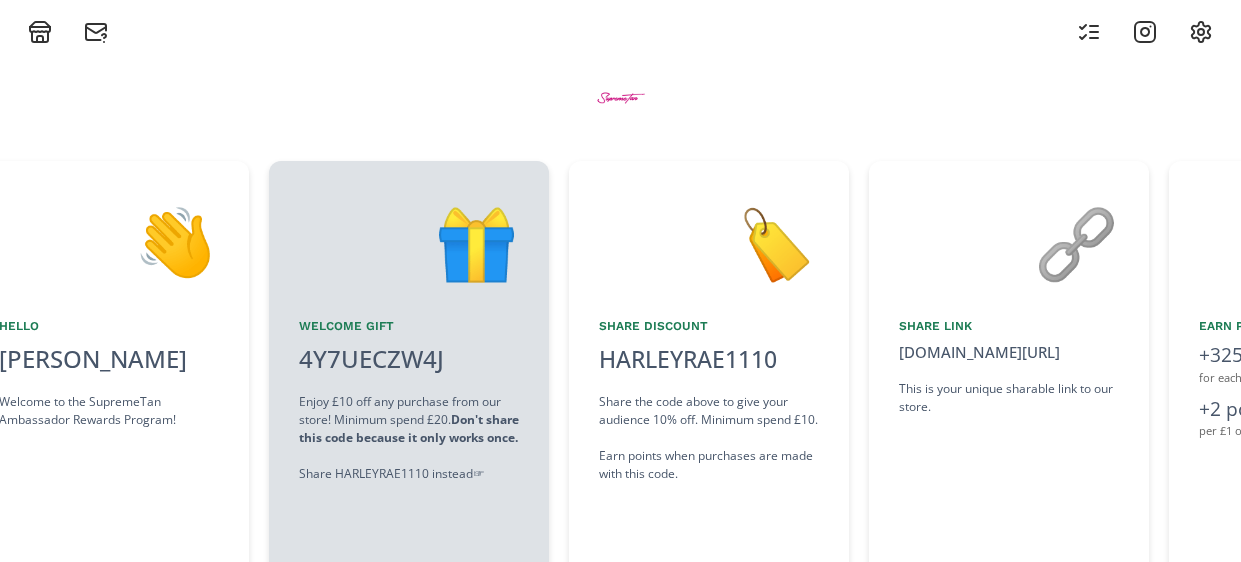 drag, startPoint x: 1083, startPoint y: 496, endPoint x: 1050, endPoint y: 496, distance: 33 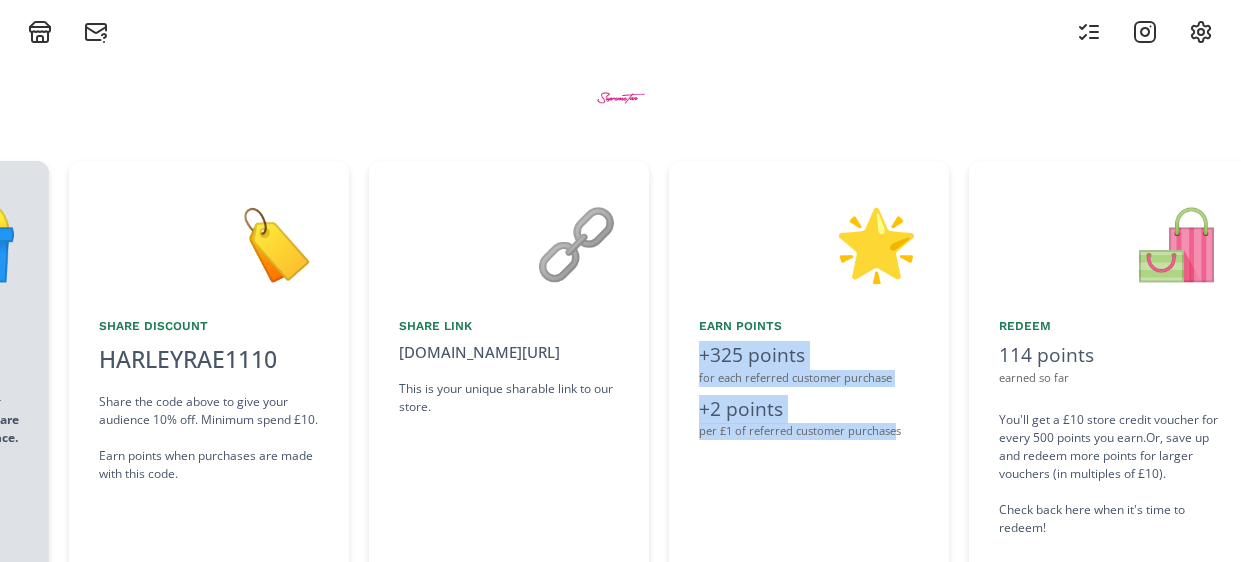 scroll, scrollTop: 0, scrollLeft: 1036, axis: horizontal 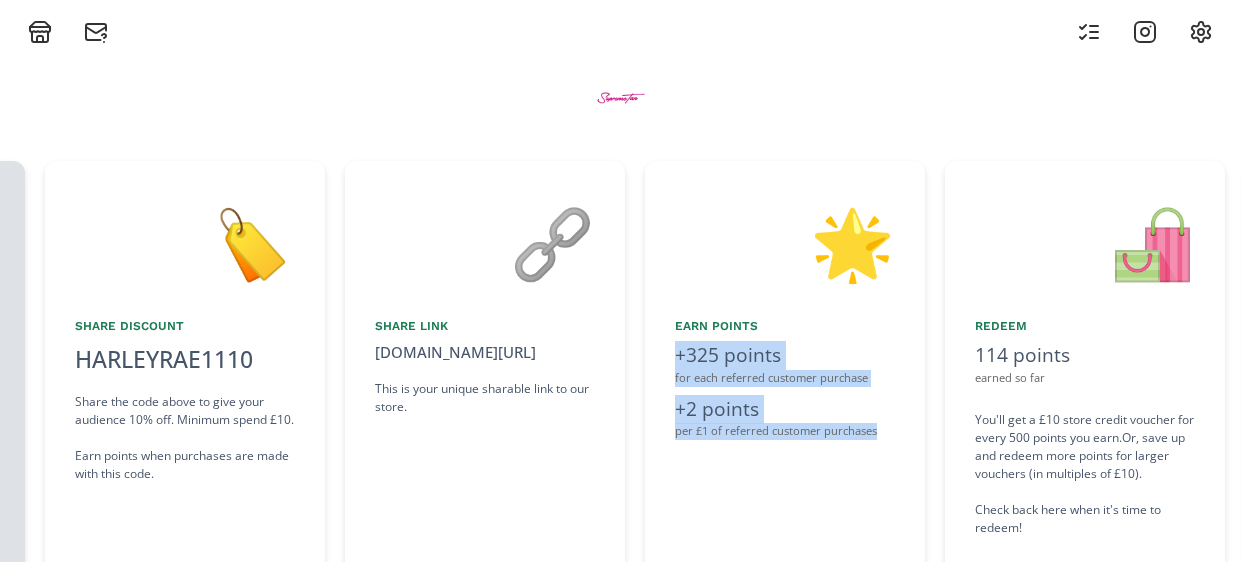 drag, startPoint x: 1050, startPoint y: 496, endPoint x: 874, endPoint y: 502, distance: 176.10225 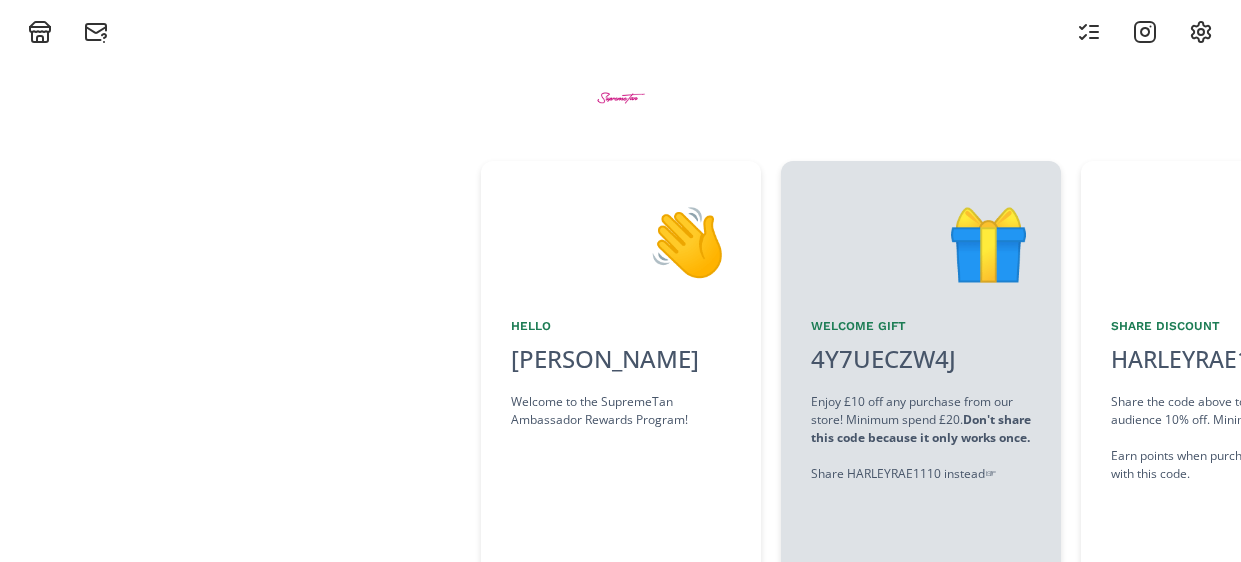 scroll, scrollTop: 0, scrollLeft: 0, axis: both 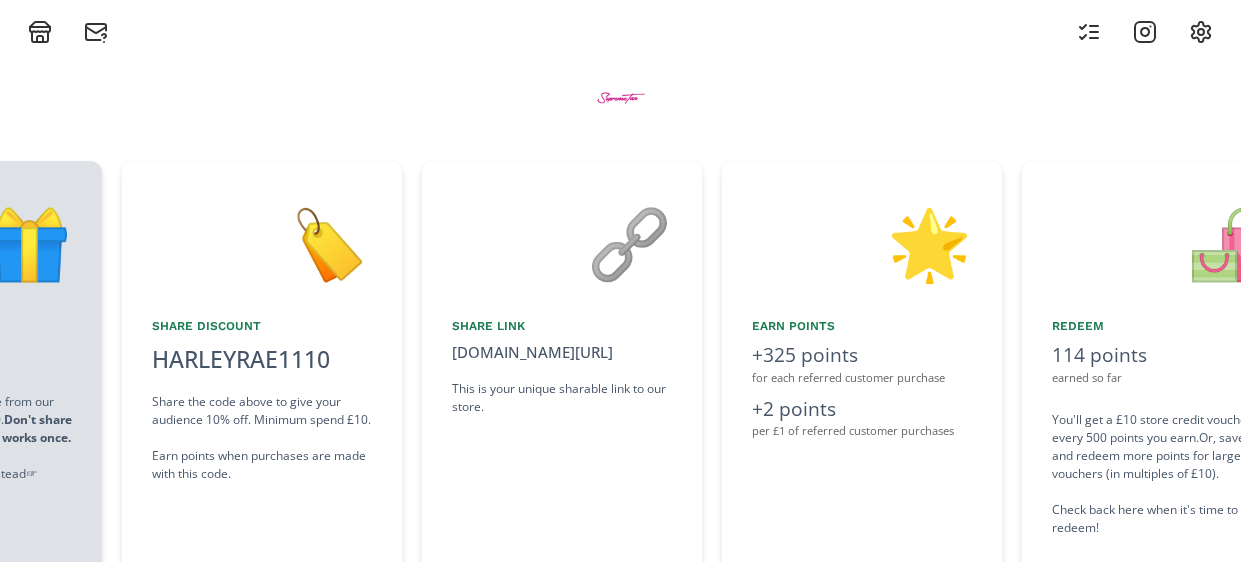 drag, startPoint x: 1157, startPoint y: 248, endPoint x: 837, endPoint y: 316, distance: 327.14523 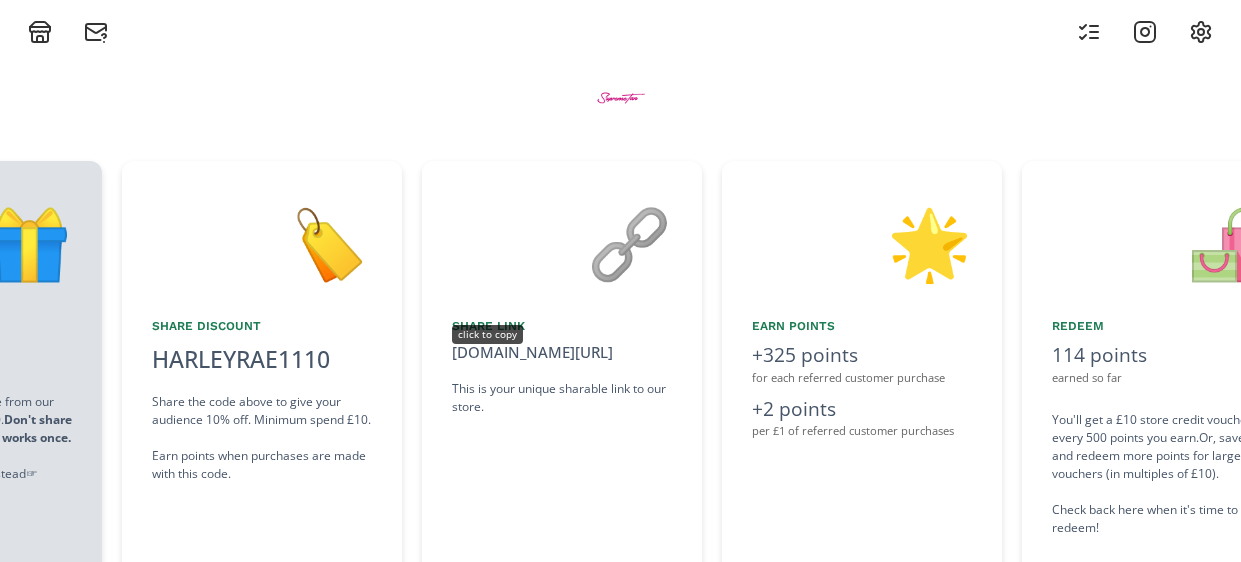 click on "[DOMAIN_NAME][URL]" at bounding box center (562, 352) 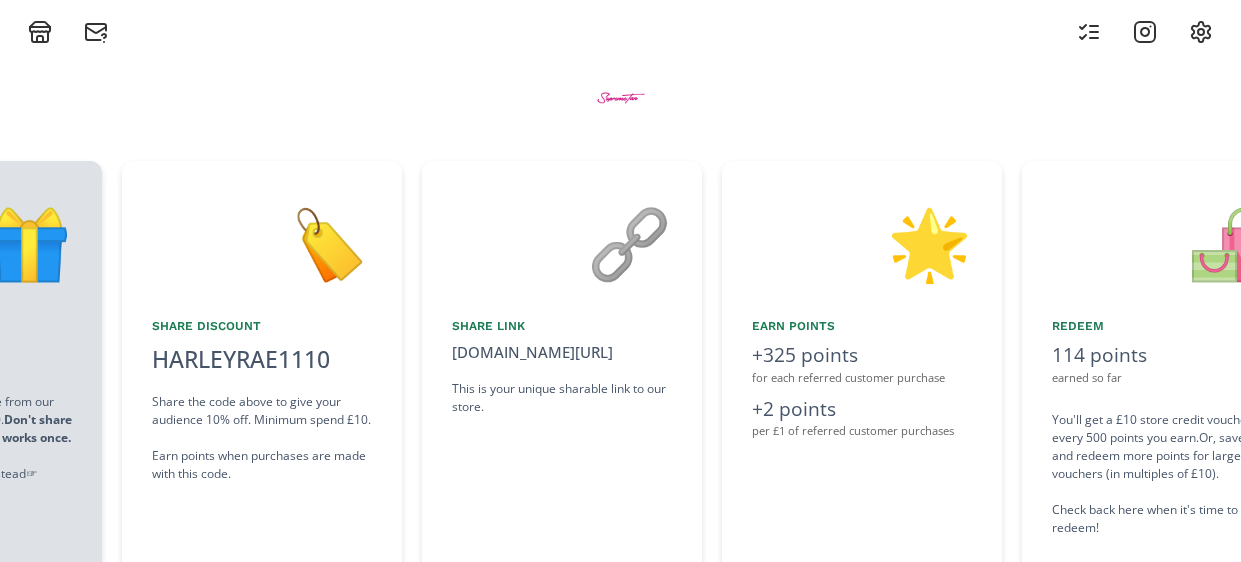 click on "🌟" at bounding box center [862, 242] 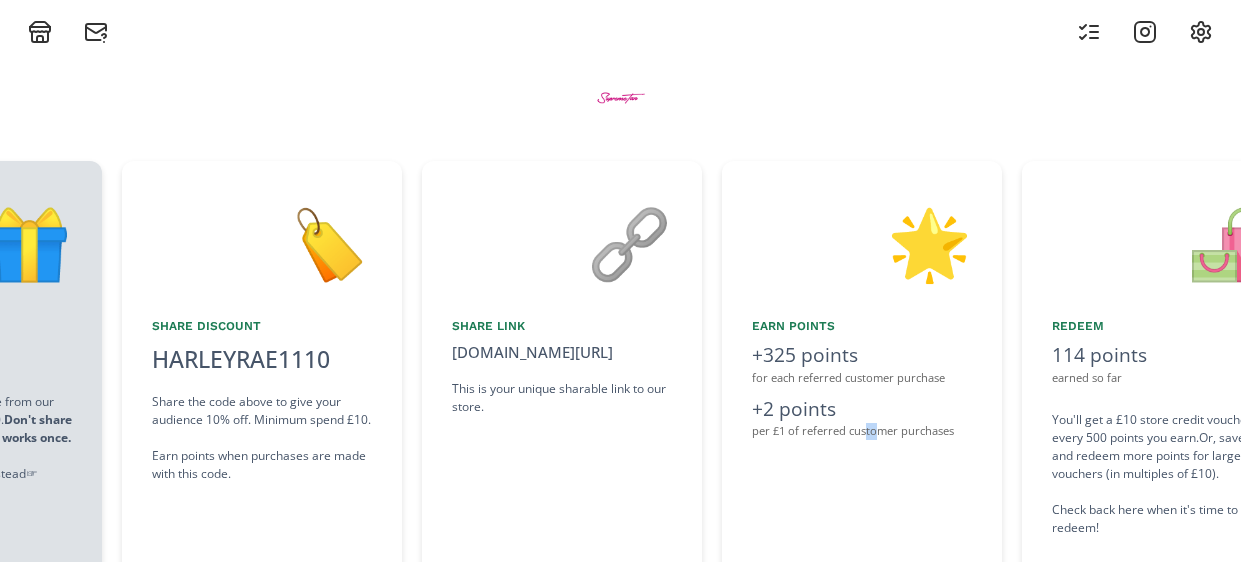 click on "per £1 of referred customer purchases" at bounding box center (862, 431) 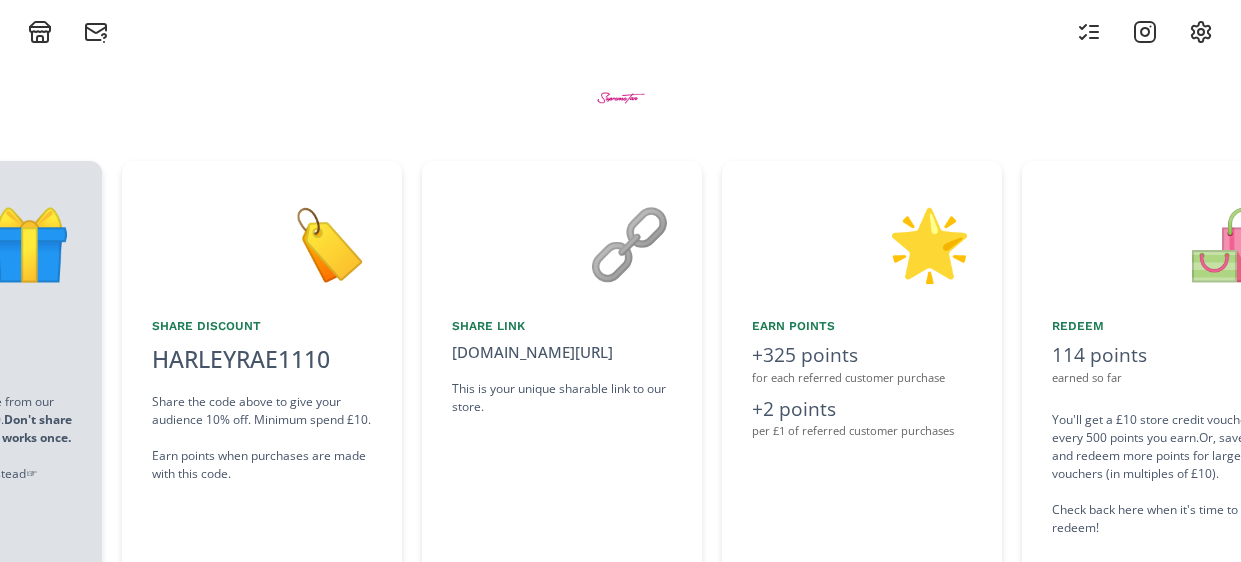 scroll, scrollTop: 0, scrollLeft: 1027, axis: horizontal 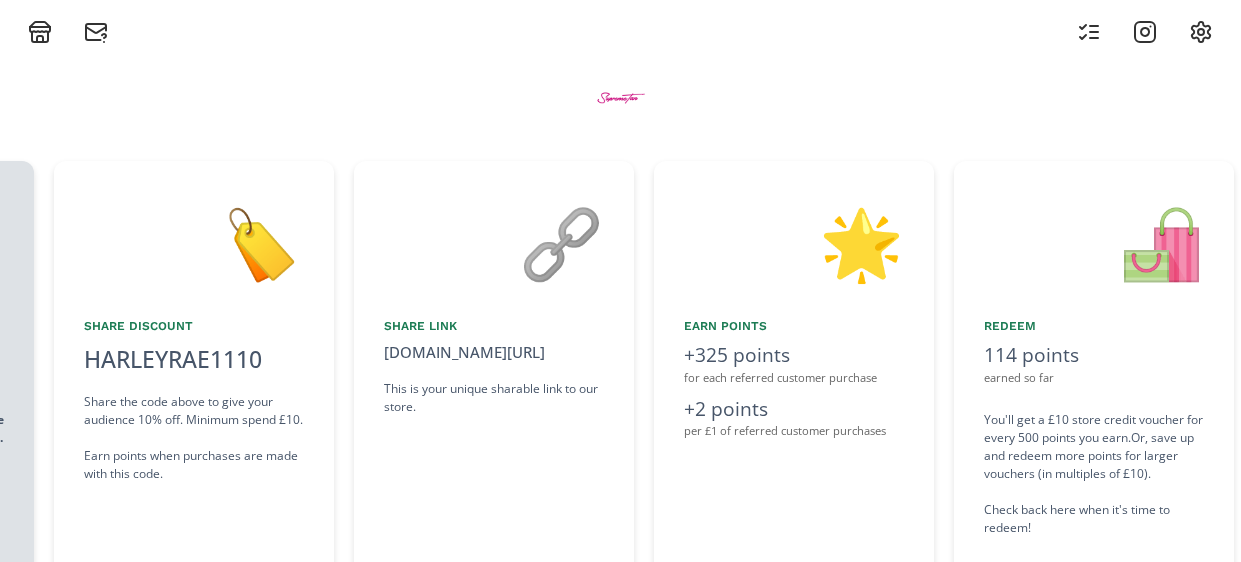 drag, startPoint x: 920, startPoint y: 490, endPoint x: 897, endPoint y: 487, distance: 23.194826 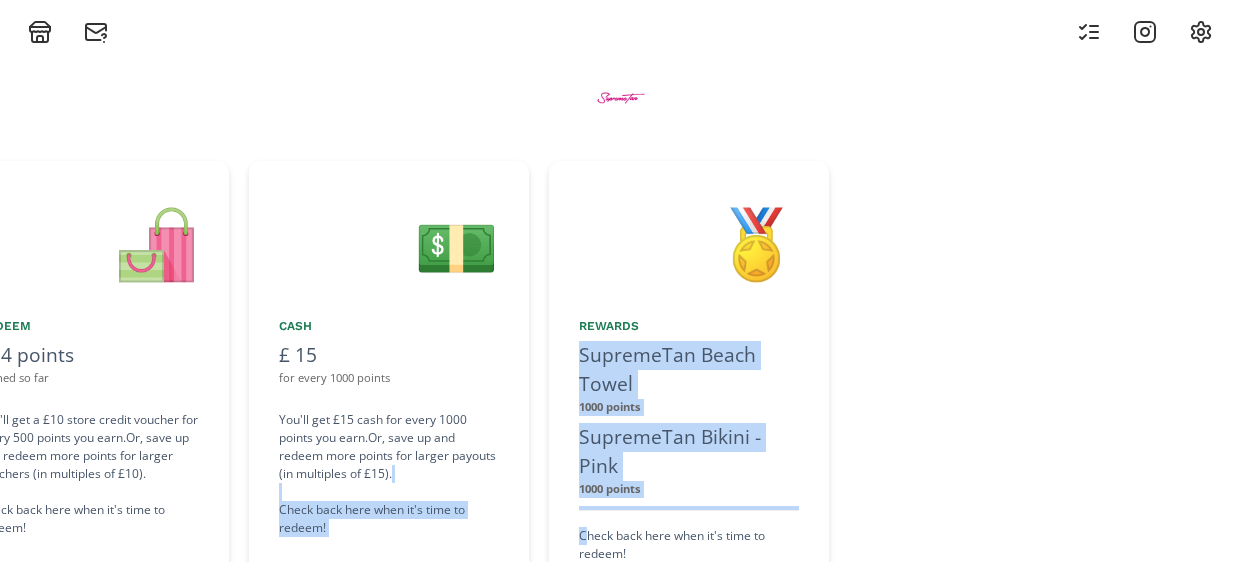 scroll, scrollTop: 0, scrollLeft: 2062, axis: horizontal 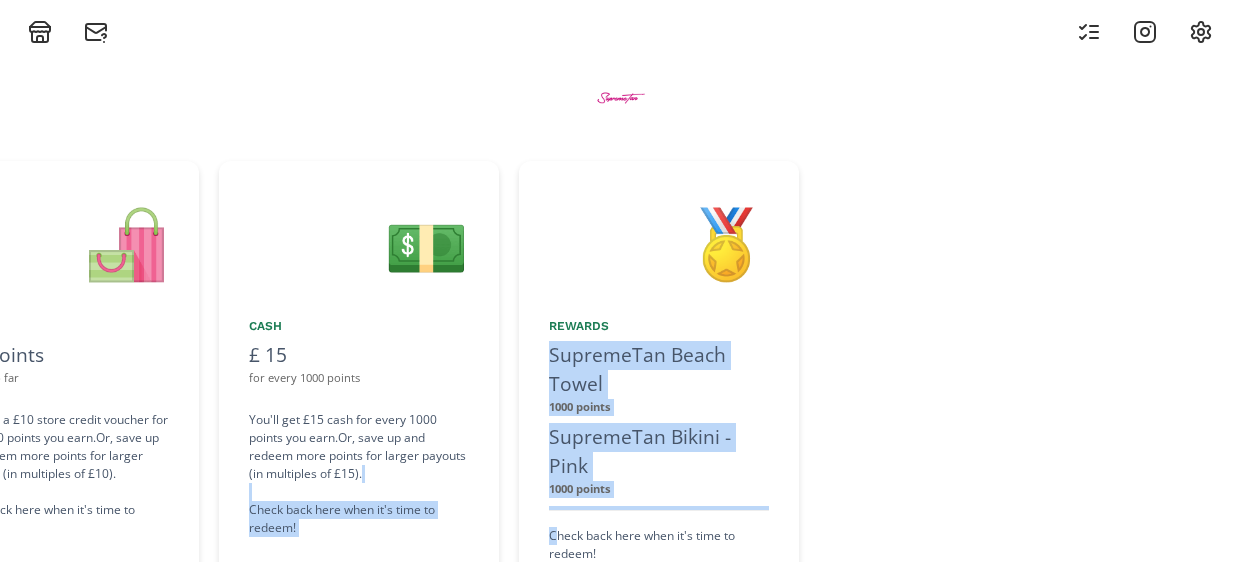 drag, startPoint x: 897, startPoint y: 487, endPoint x: 552, endPoint y: 525, distance: 347.08646 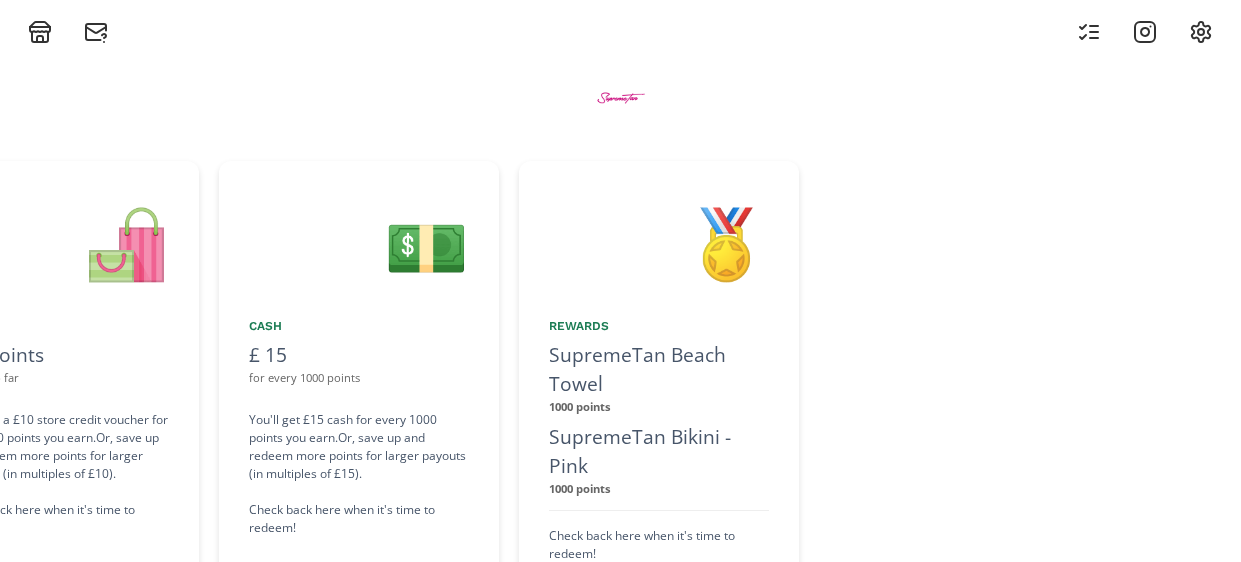 click at bounding box center [1059, 386] 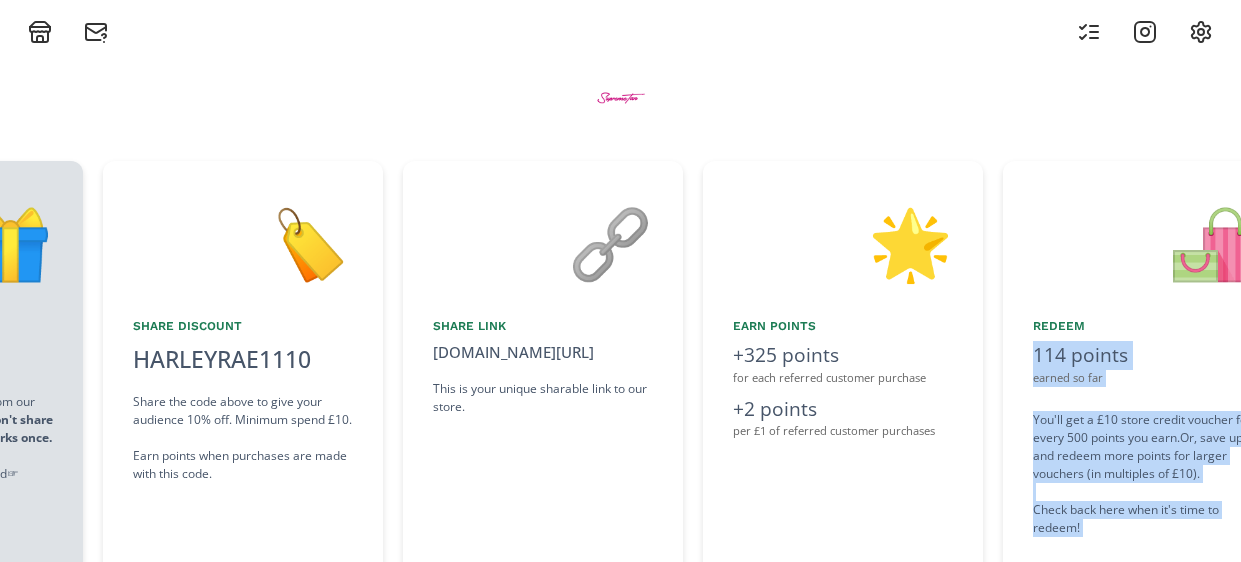 scroll, scrollTop: 0, scrollLeft: 972, axis: horizontal 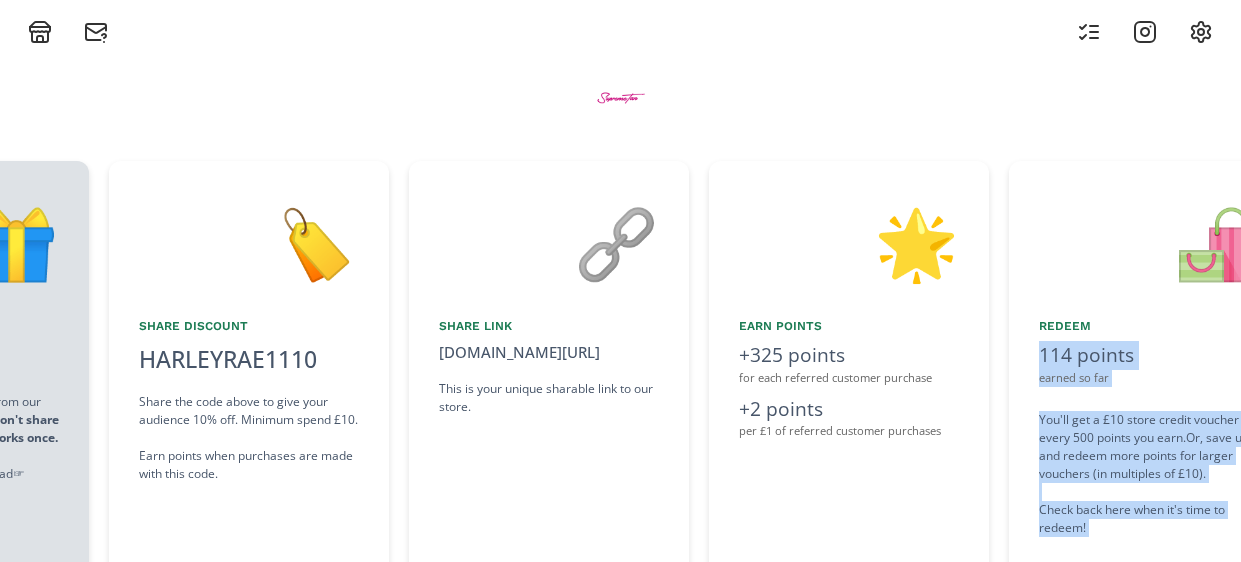 drag, startPoint x: 679, startPoint y: 293, endPoint x: 1042, endPoint y: 332, distance: 365.08902 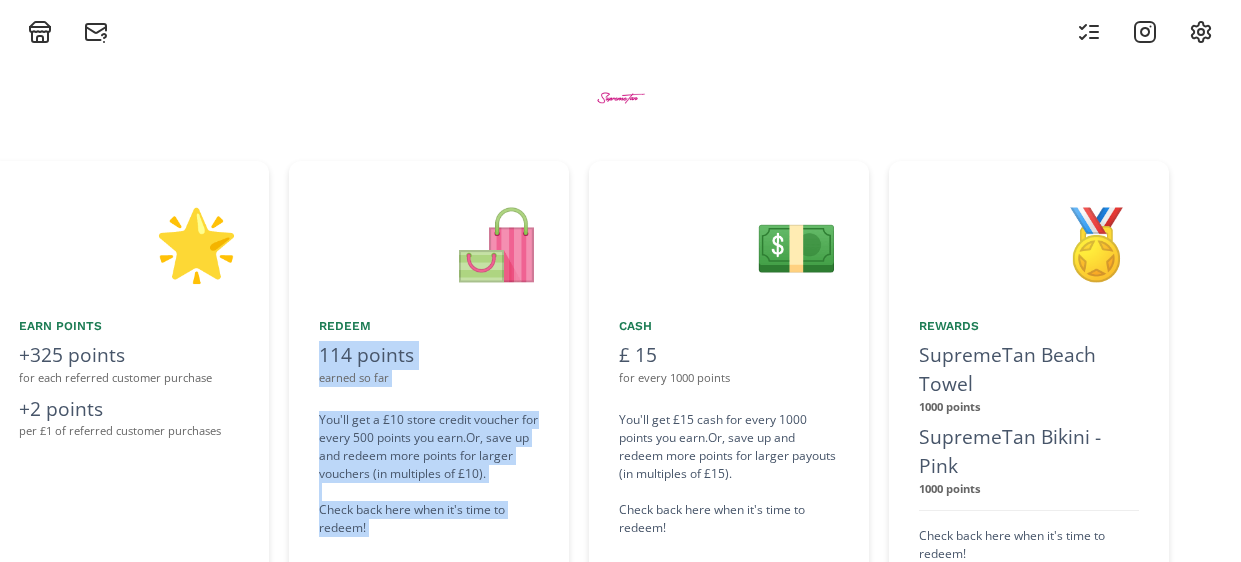 scroll, scrollTop: 0, scrollLeft: 1668, axis: horizontal 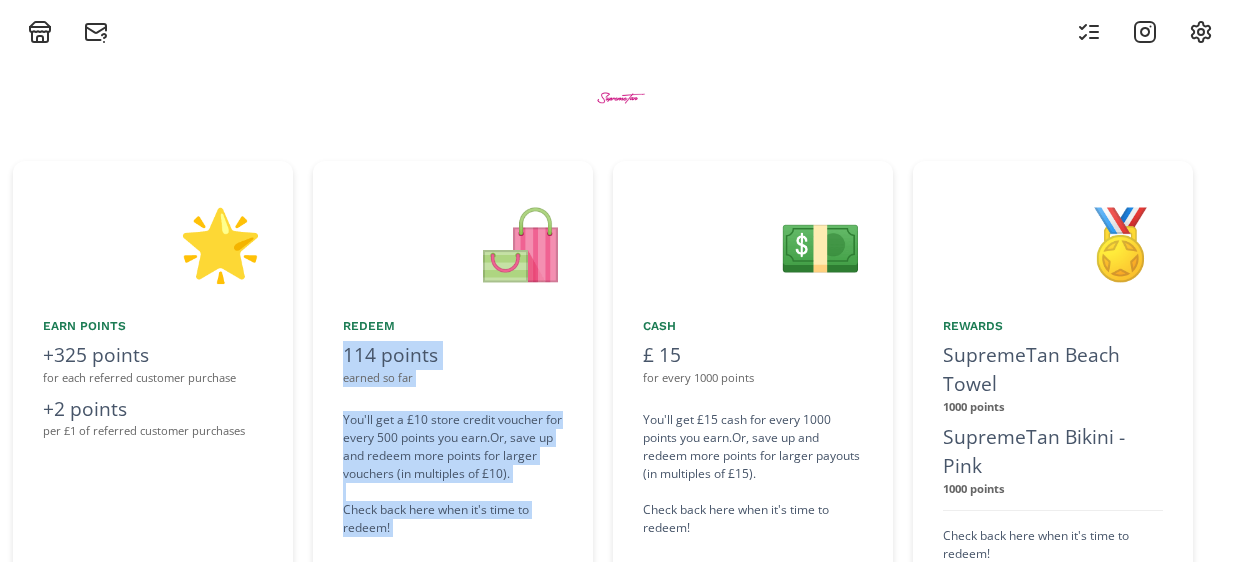 drag, startPoint x: 808, startPoint y: 255, endPoint x: 576, endPoint y: 405, distance: 276.26797 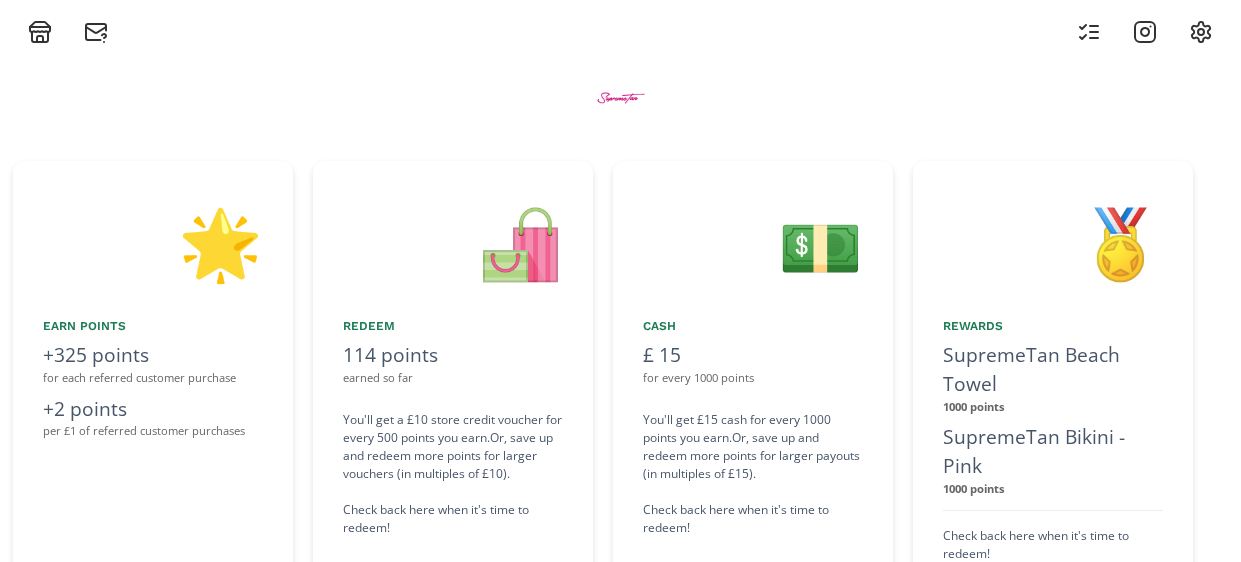 click on "🛍️ Redeem 114 points earned so far You'll get a £10 store credit voucher for every 500 points you earn.  Or, save up and redeem more points for larger vouchers (in multiples of £10). Check back here when it's time to redeem!" at bounding box center (453, 386) 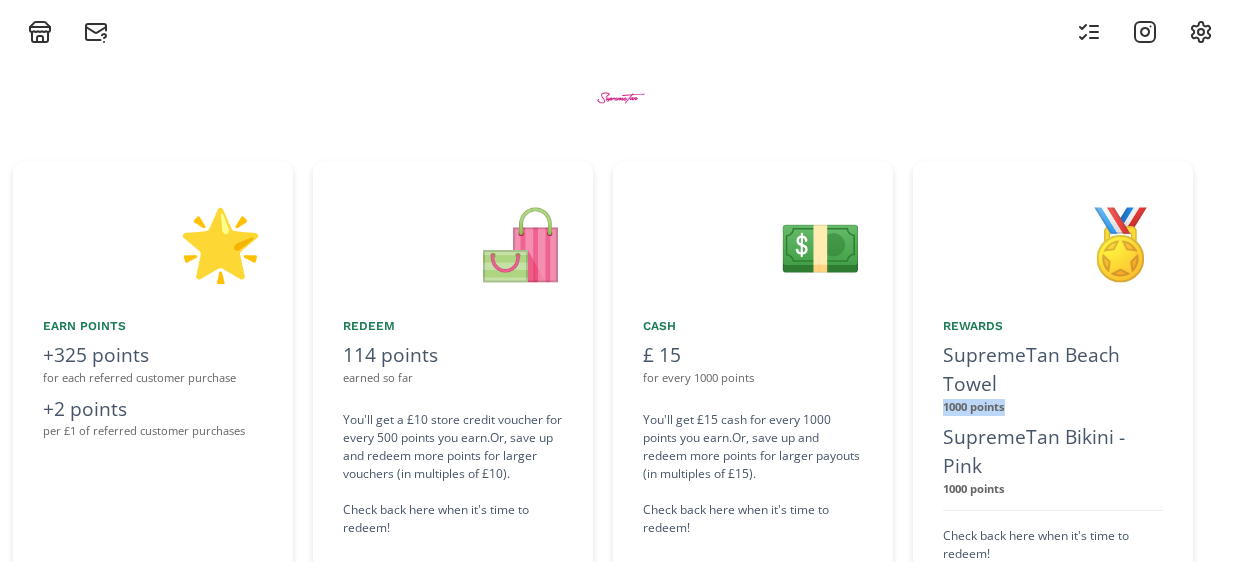 drag, startPoint x: 1054, startPoint y: 394, endPoint x: 1026, endPoint y: 399, distance: 28.442924 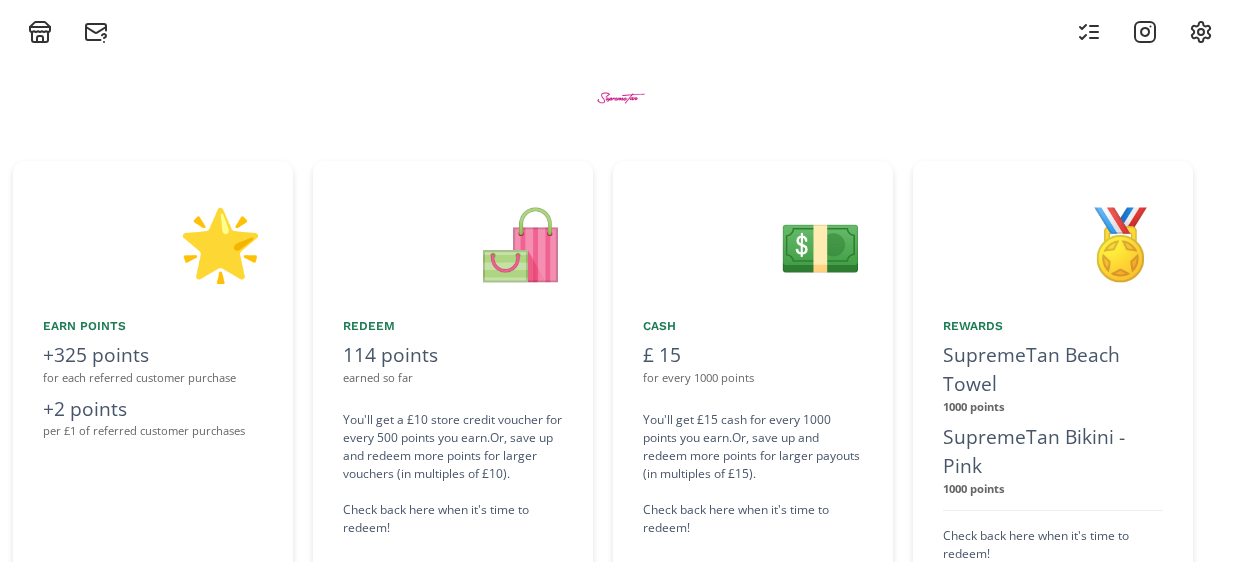 click 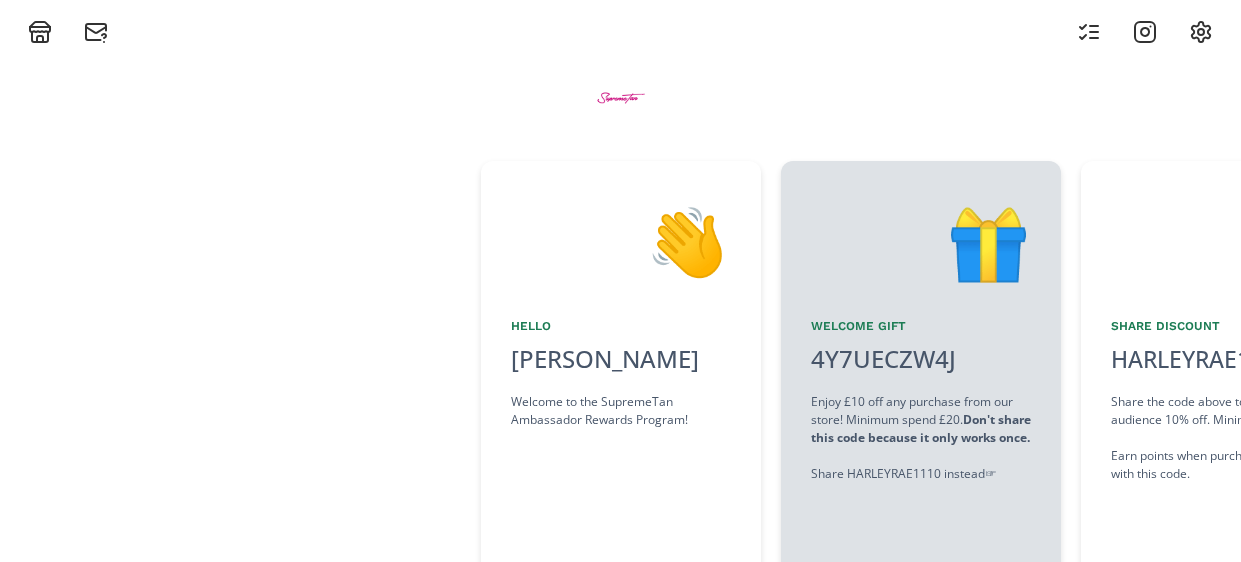scroll, scrollTop: 0, scrollLeft: 0, axis: both 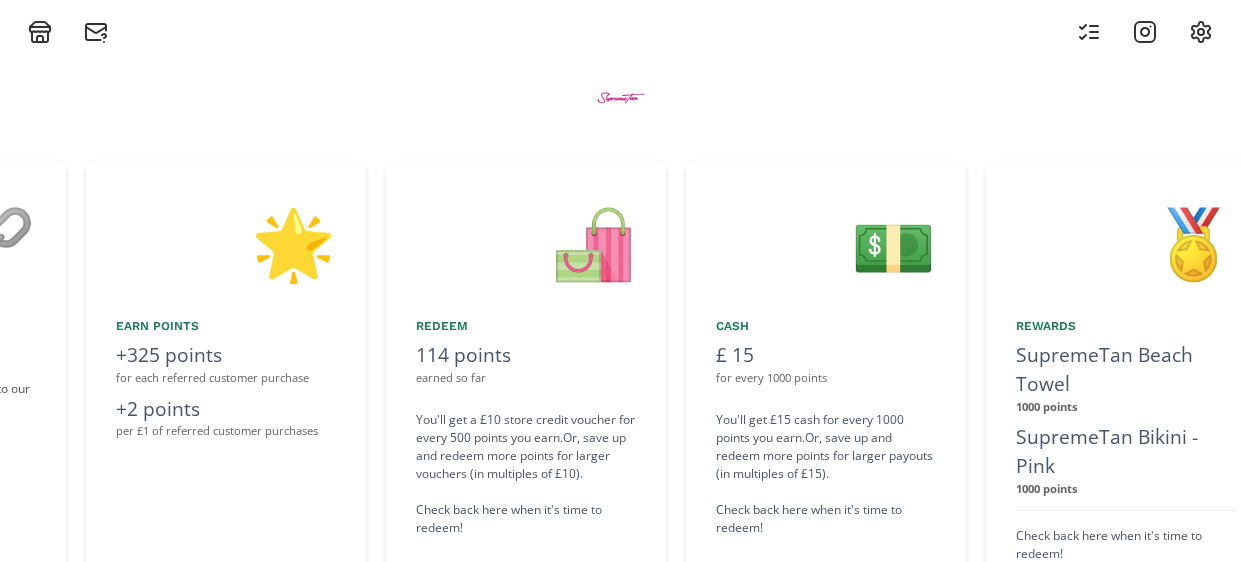 drag, startPoint x: 893, startPoint y: 322, endPoint x: 379, endPoint y: 338, distance: 514.24896 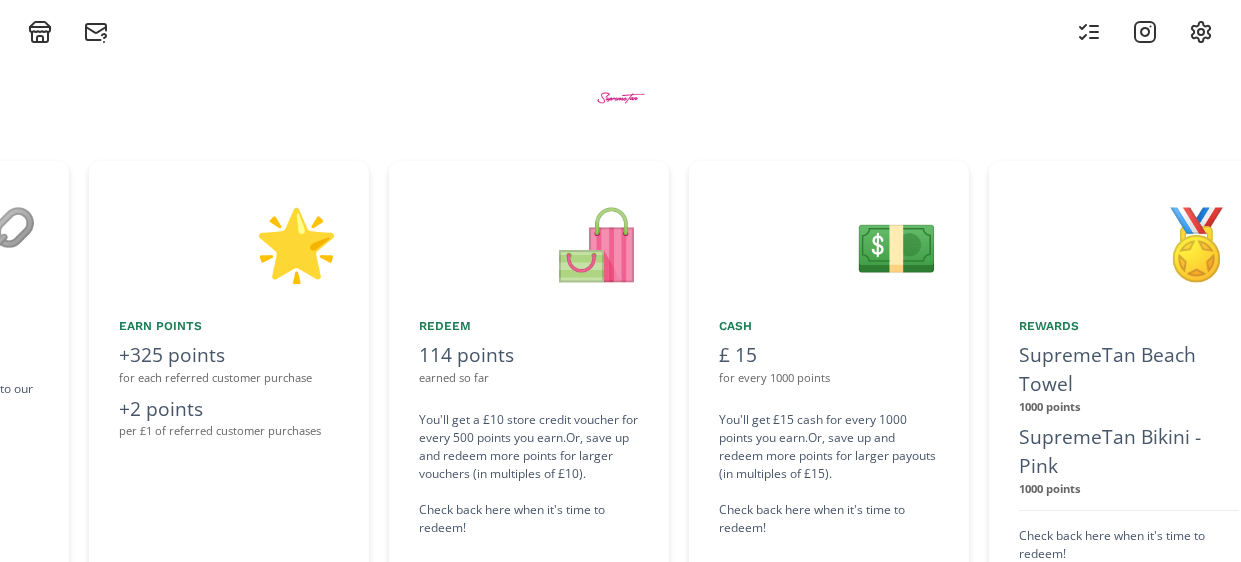 scroll, scrollTop: 0, scrollLeft: 1583, axis: horizontal 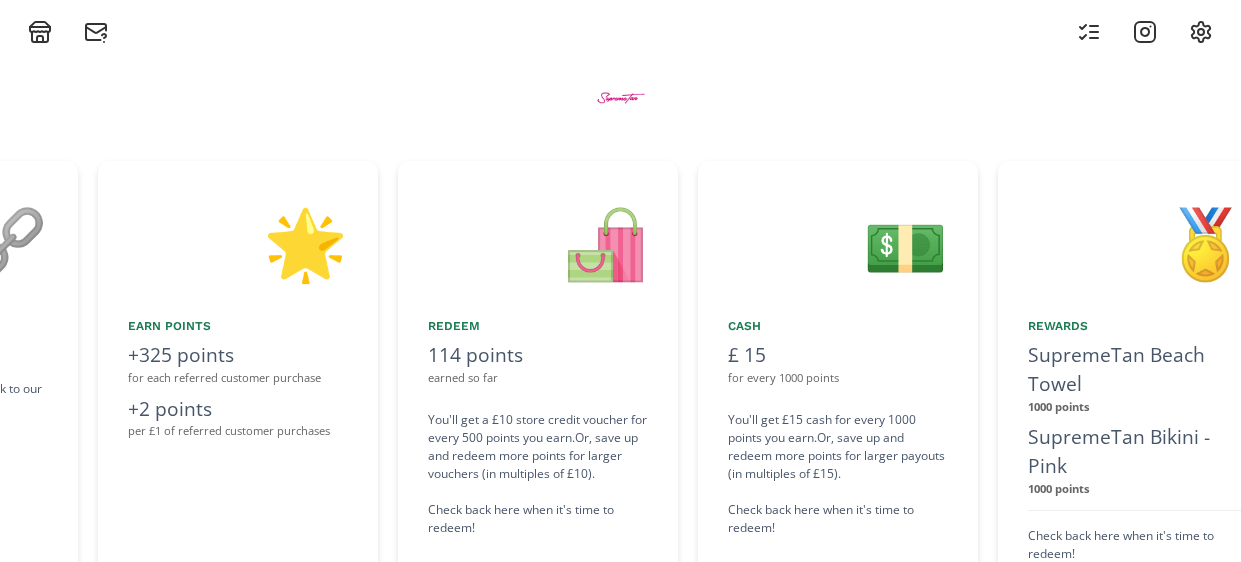 click on "🌟" at bounding box center (238, 242) 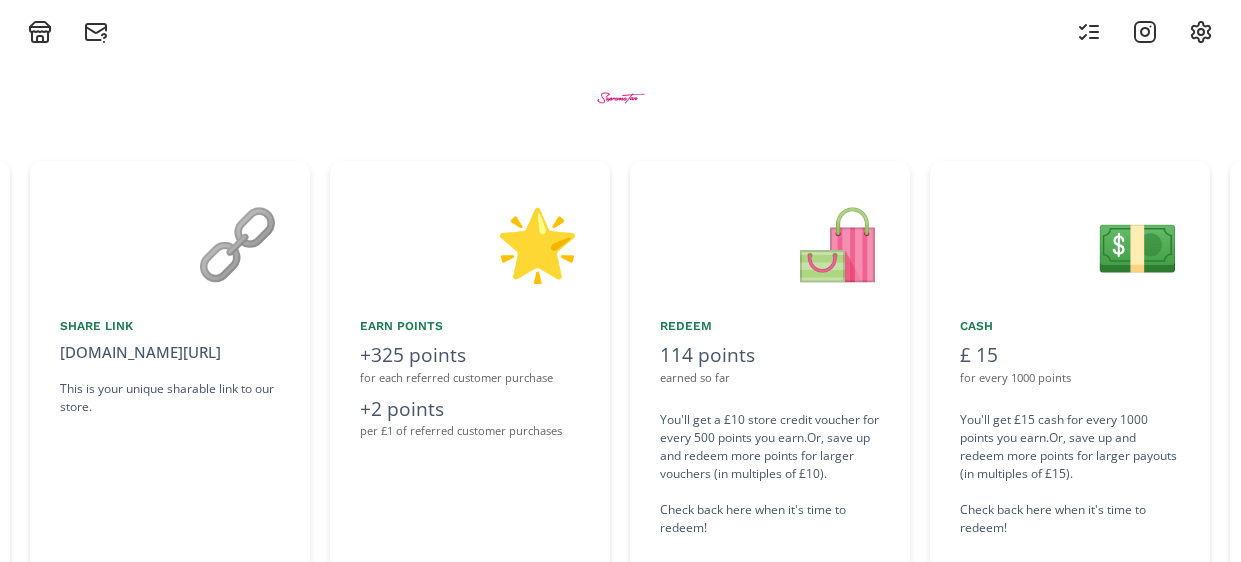 scroll, scrollTop: 0, scrollLeft: 1325, axis: horizontal 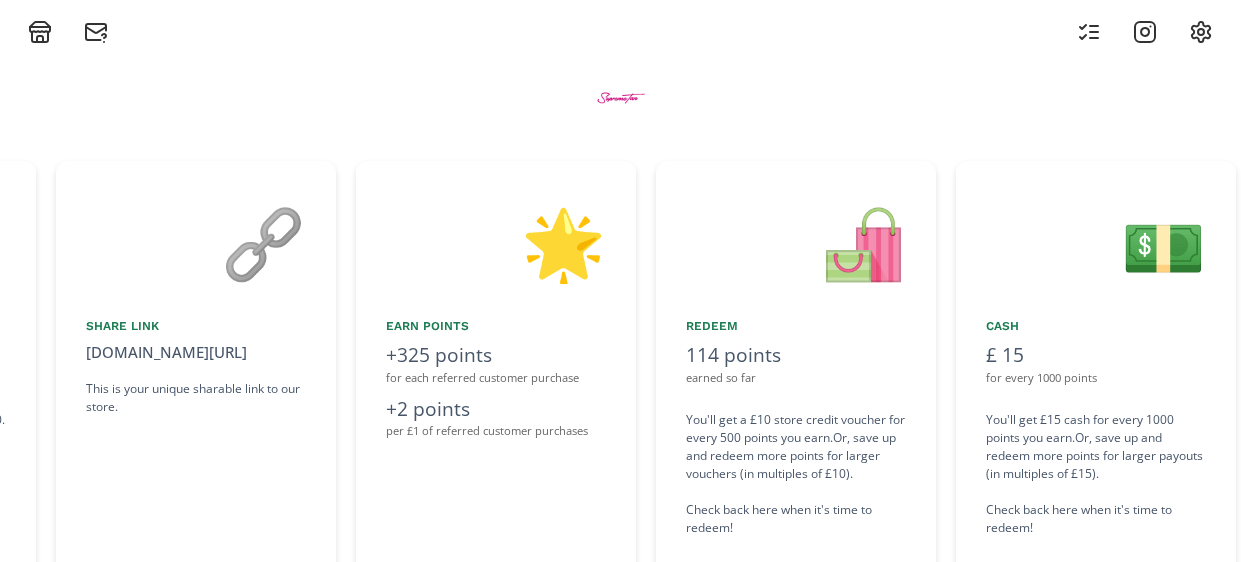 drag, startPoint x: 282, startPoint y: 250, endPoint x: 368, endPoint y: 270, distance: 88.29496 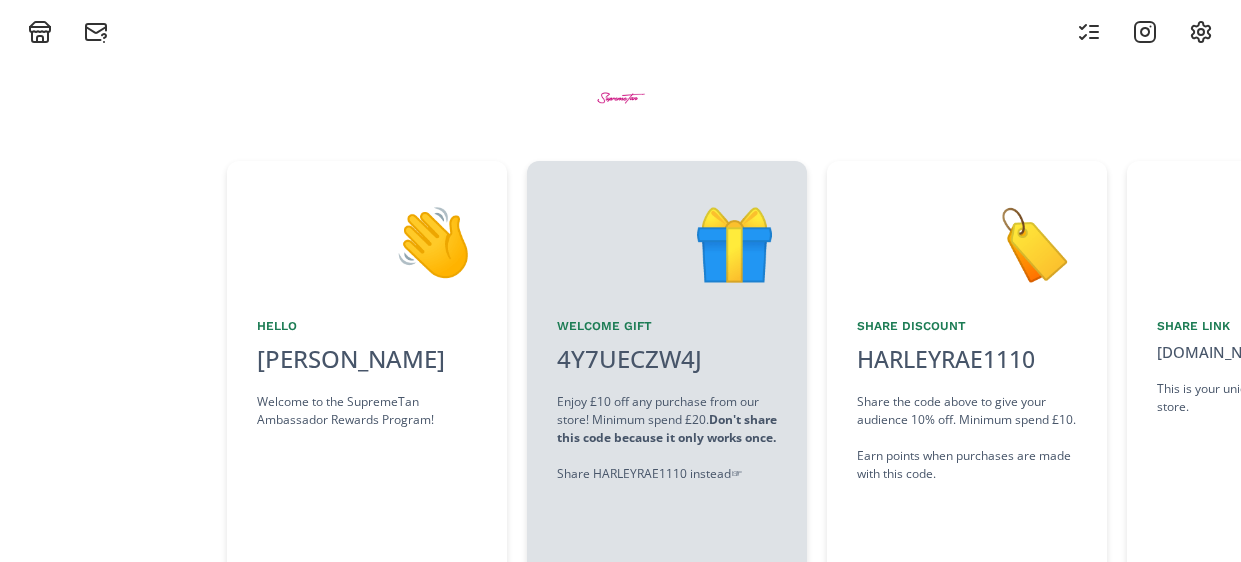 scroll, scrollTop: 0, scrollLeft: 0, axis: both 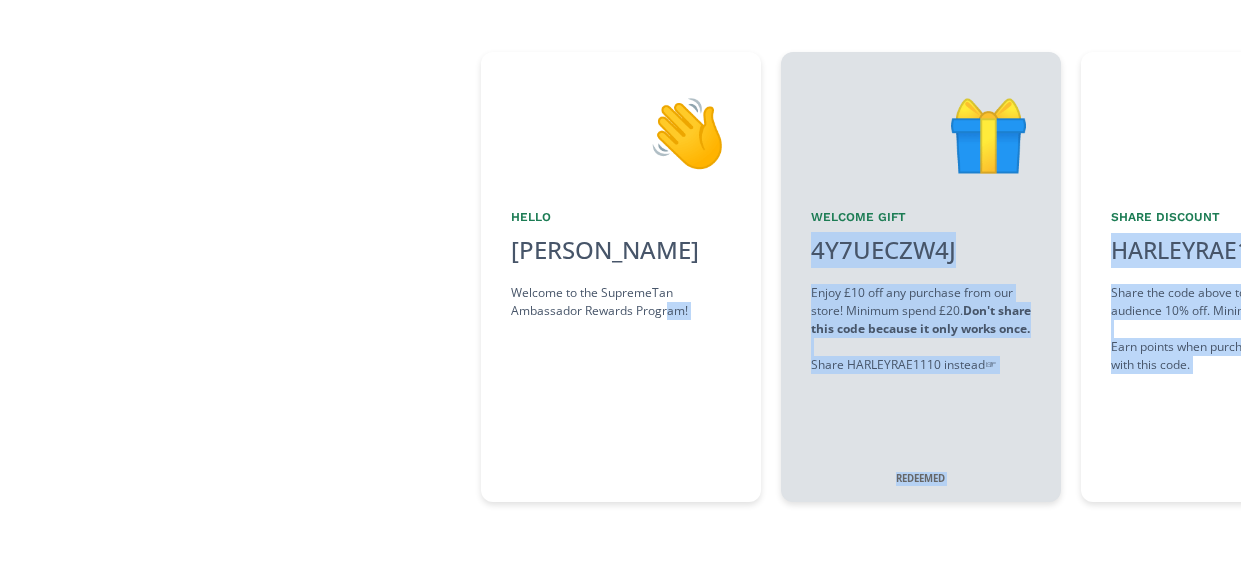 drag, startPoint x: 517, startPoint y: 305, endPoint x: 666, endPoint y: 609, distance: 338.55133 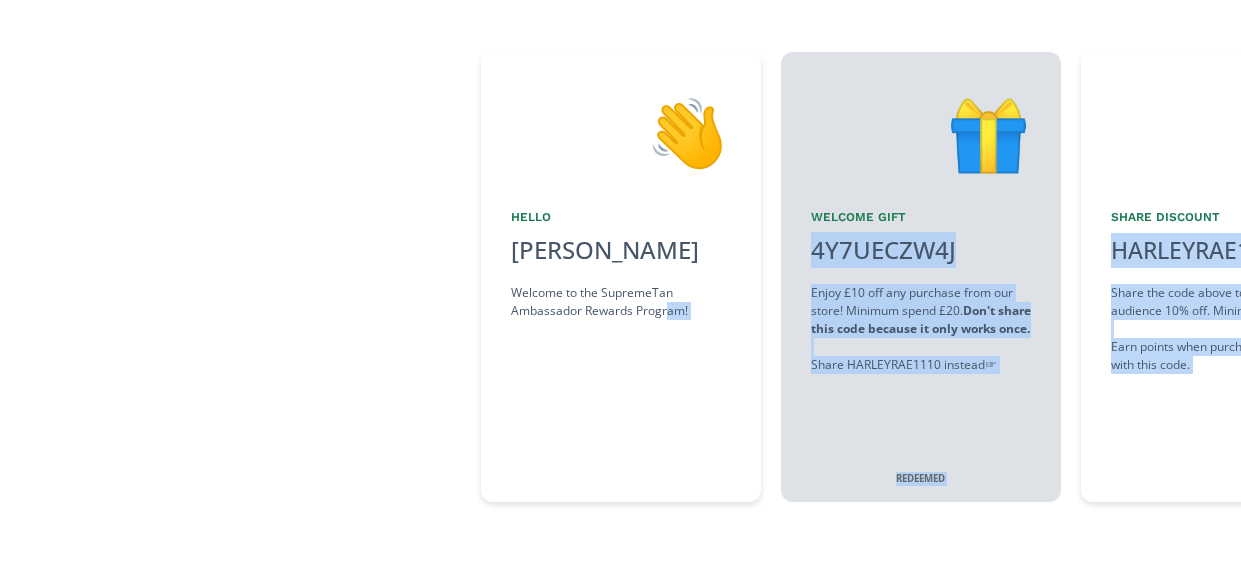 click on "🎁 Welcome Gift 4Y7UECZW4J click to copy Enjoy £10 off any purchase from our store!   Minimum spend £20.  Don't share this code because it only works once.   Share HARLEYRAE1110 instead   ☞ REDEEMED" at bounding box center (921, 277) 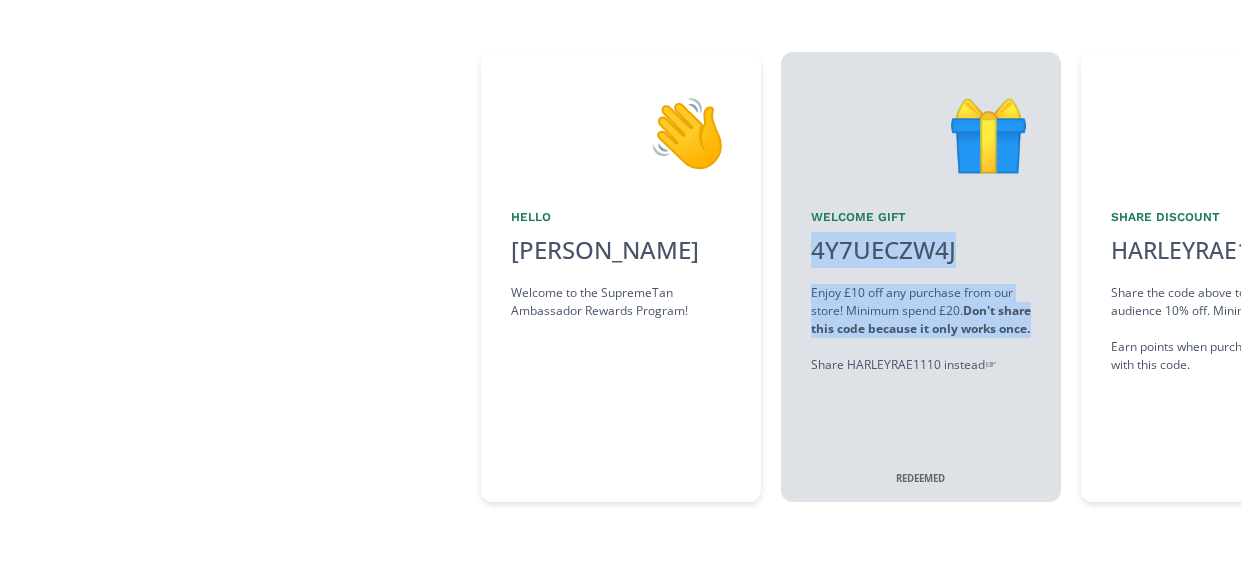 drag, startPoint x: 844, startPoint y: 372, endPoint x: 779, endPoint y: 381, distance: 65.62012 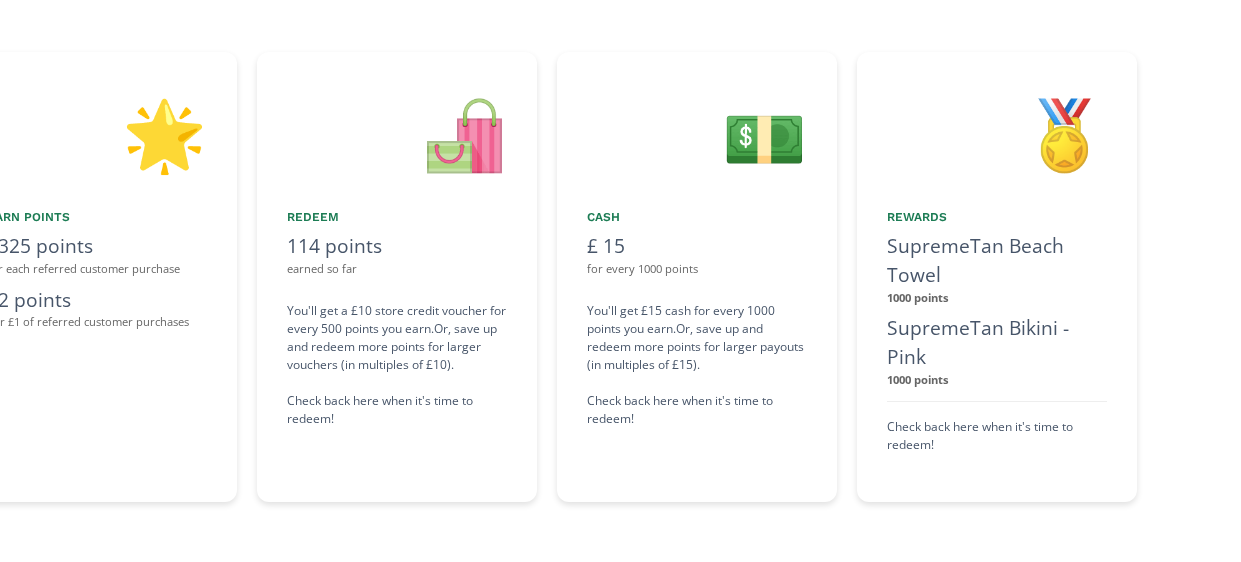 scroll, scrollTop: 0, scrollLeft: 2119, axis: horizontal 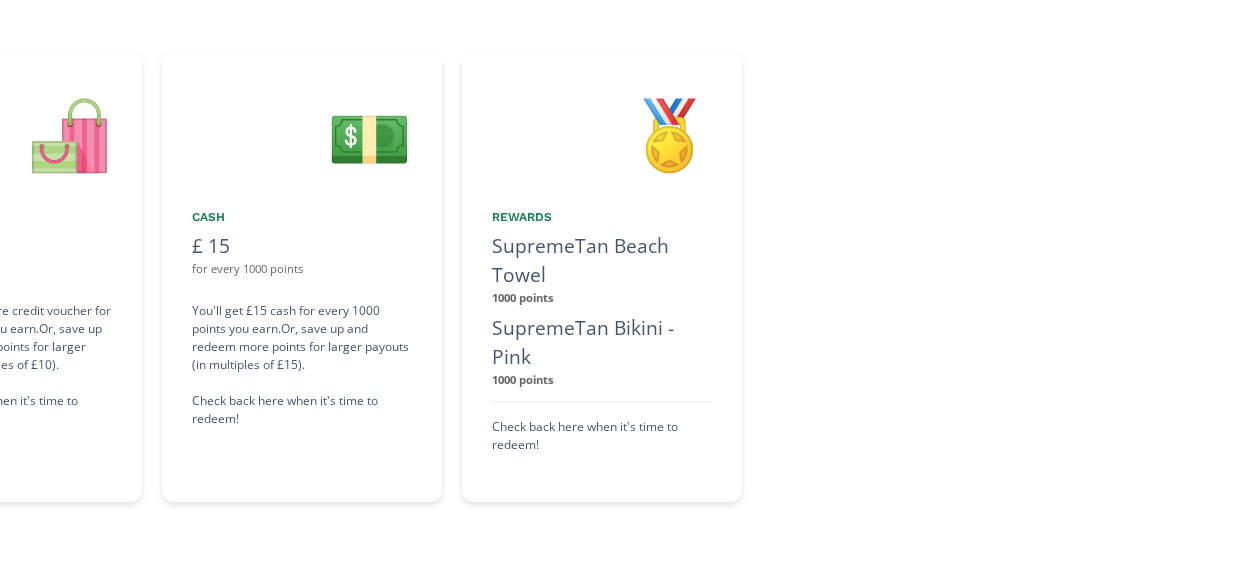 drag, startPoint x: 1174, startPoint y: 140, endPoint x: 379, endPoint y: 285, distance: 808.1151 